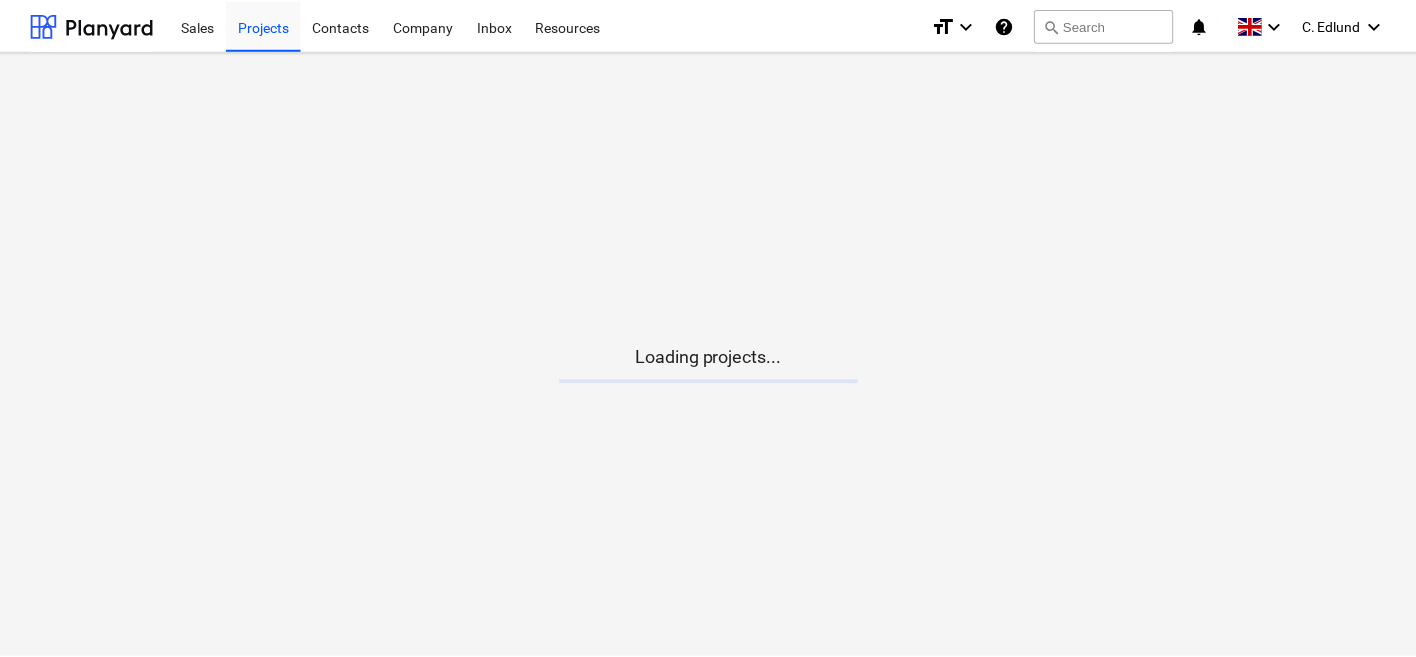 scroll, scrollTop: 0, scrollLeft: 0, axis: both 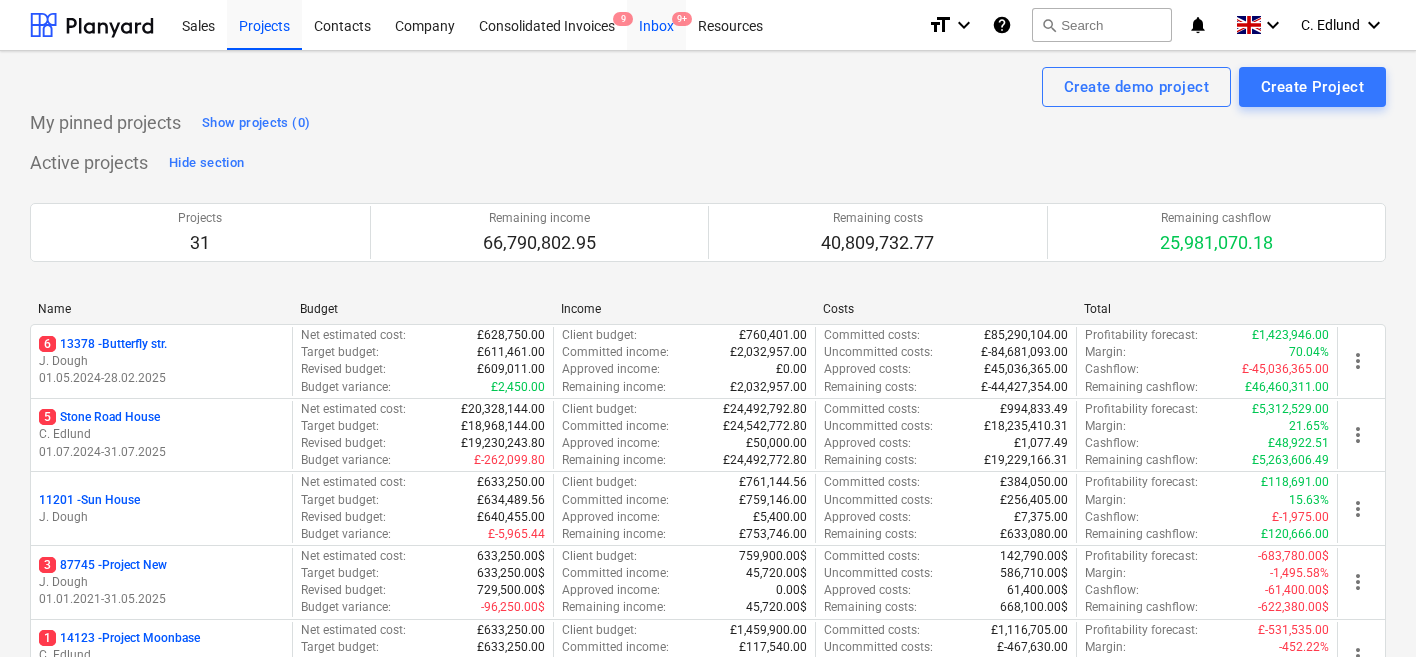 click on "Inbox 9+" at bounding box center [656, 24] 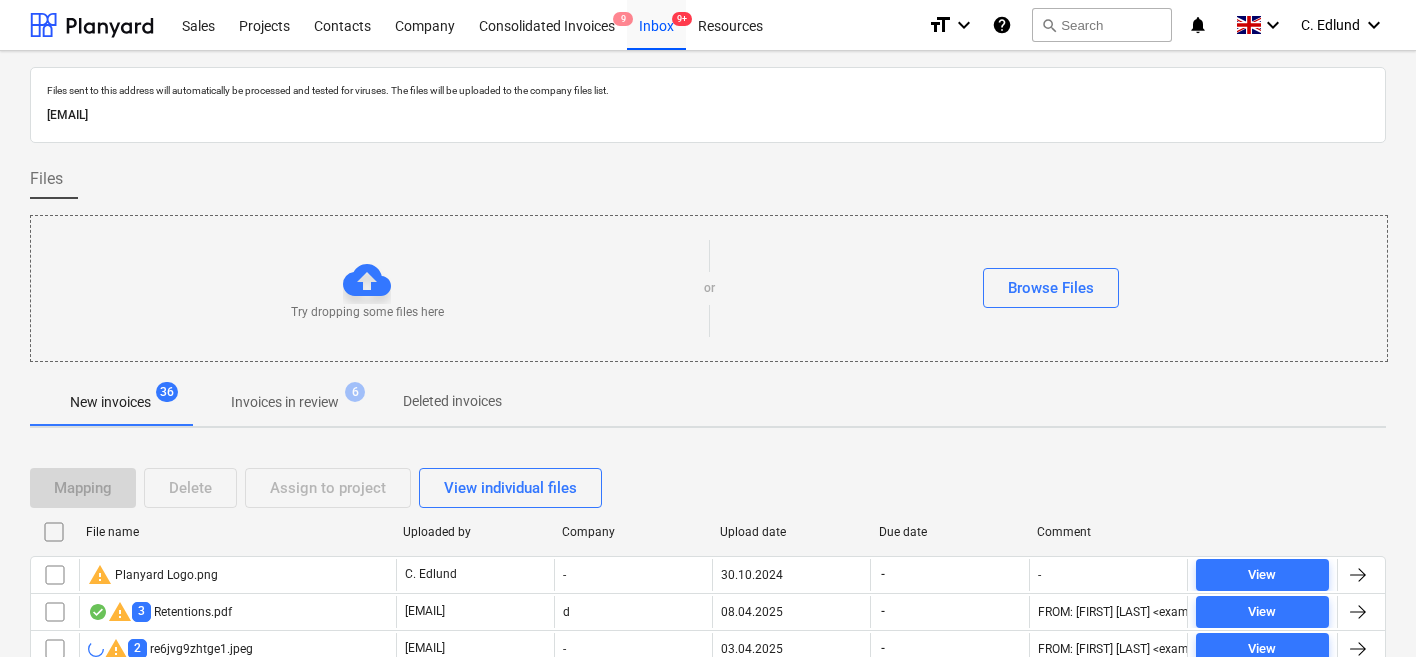 scroll, scrollTop: 17, scrollLeft: 0, axis: vertical 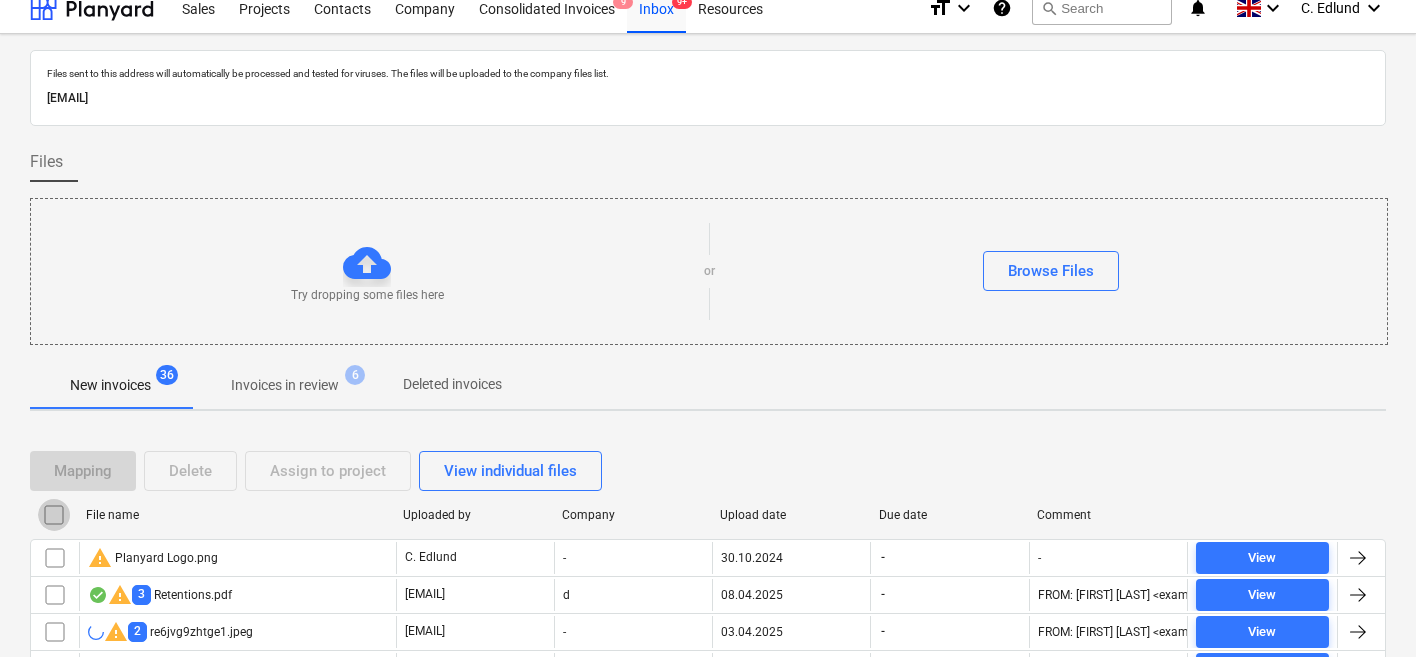 click at bounding box center [54, 515] 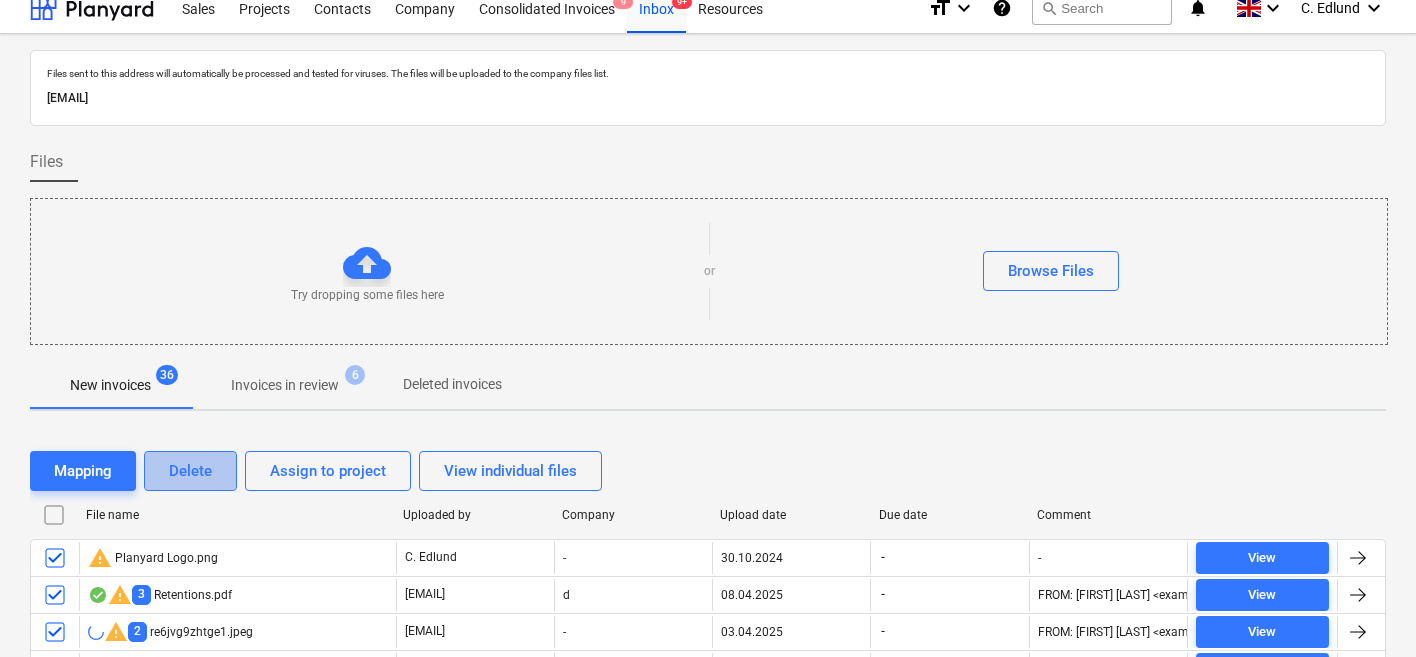 click on "Delete" at bounding box center (190, 471) 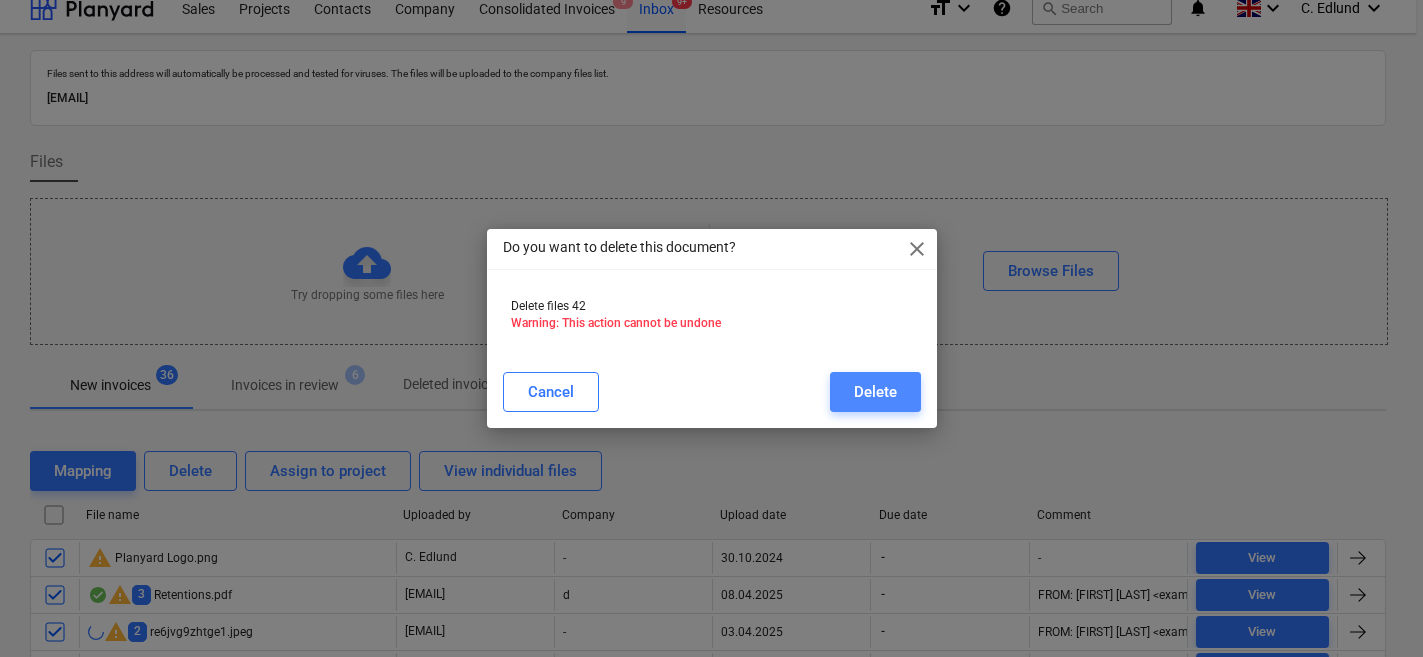 click on "Delete" at bounding box center (875, 392) 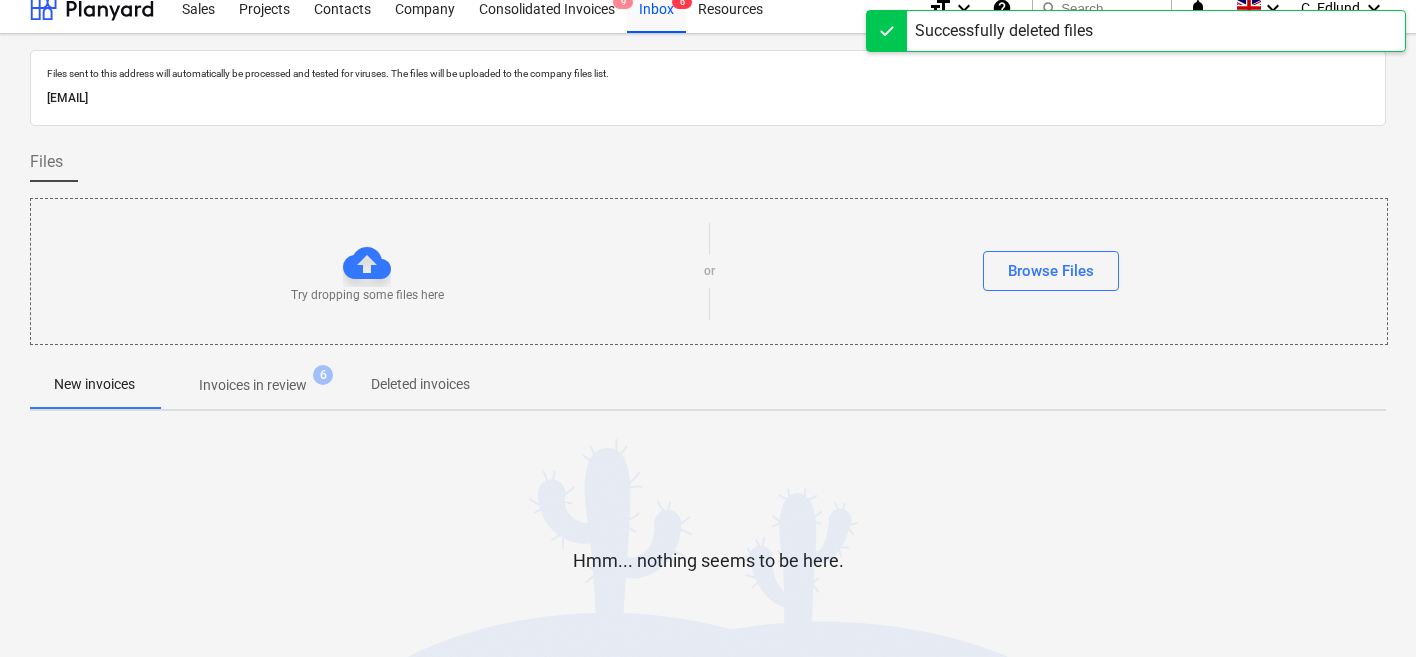 click on "[EMAIL]" at bounding box center [708, 98] 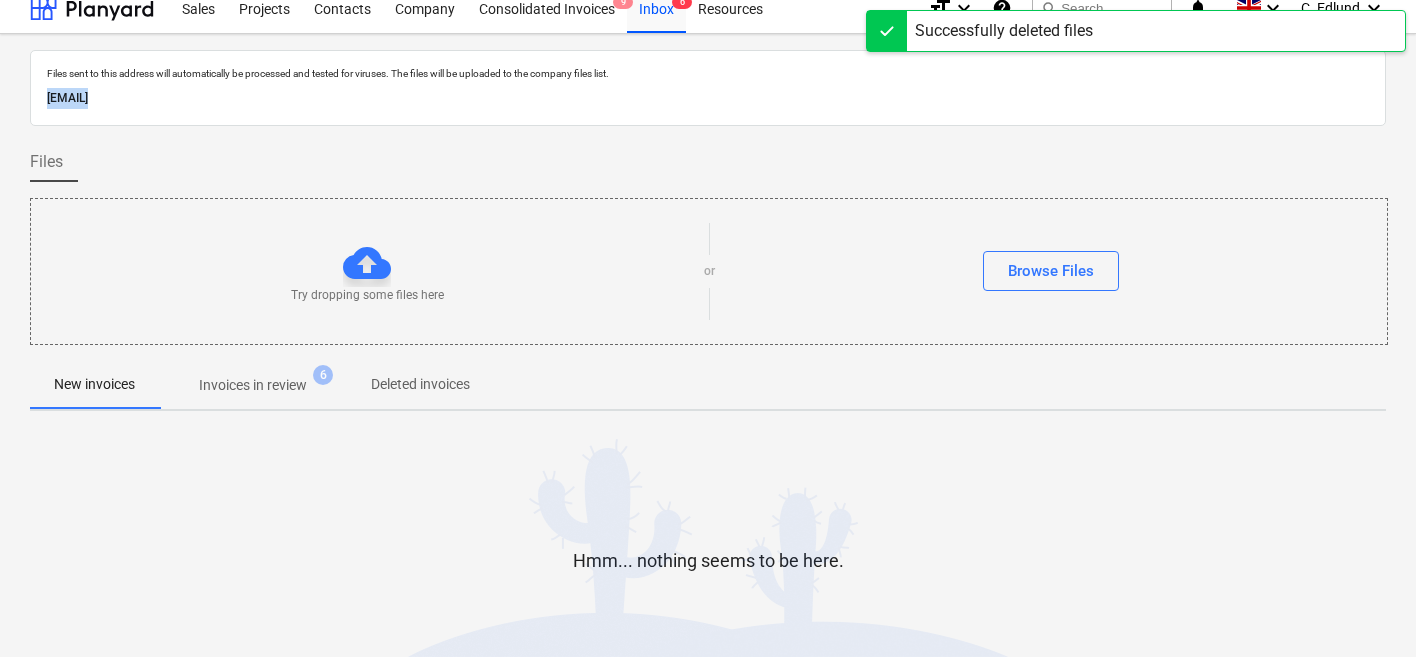 click on "[EMAIL]" at bounding box center [708, 98] 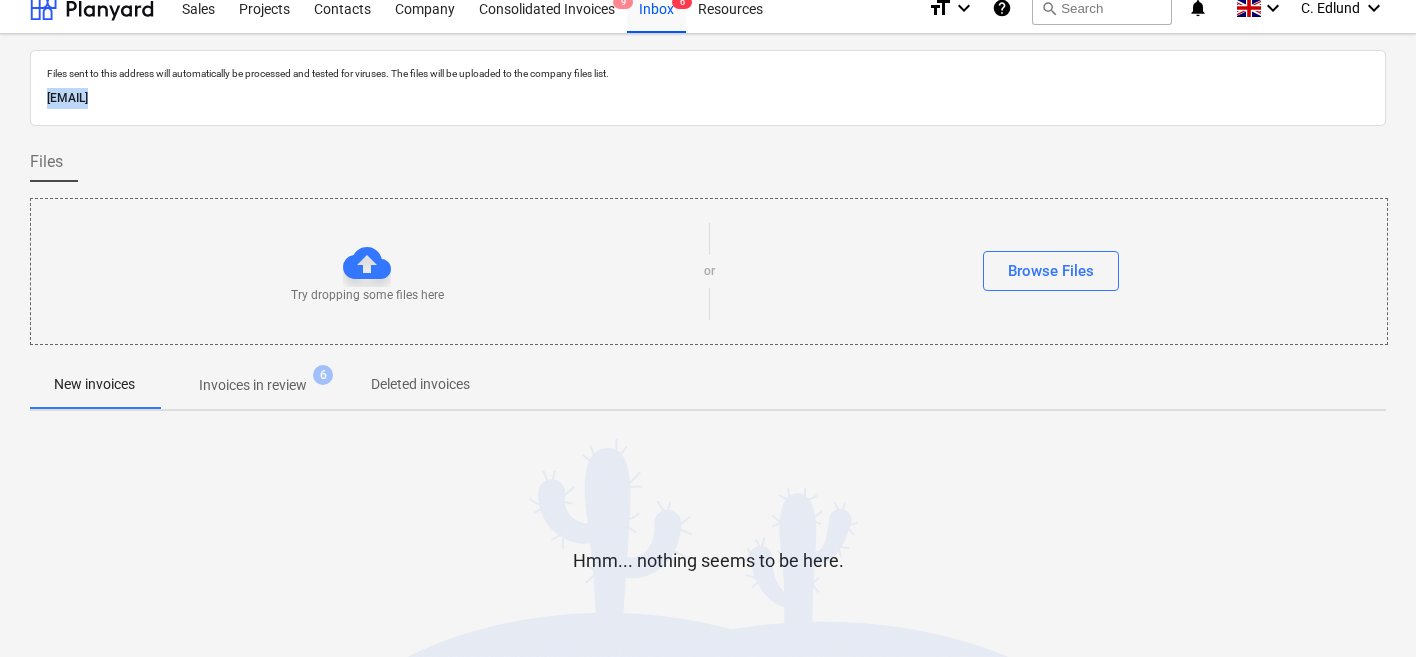 click on "[EMAIL]" at bounding box center [708, 98] 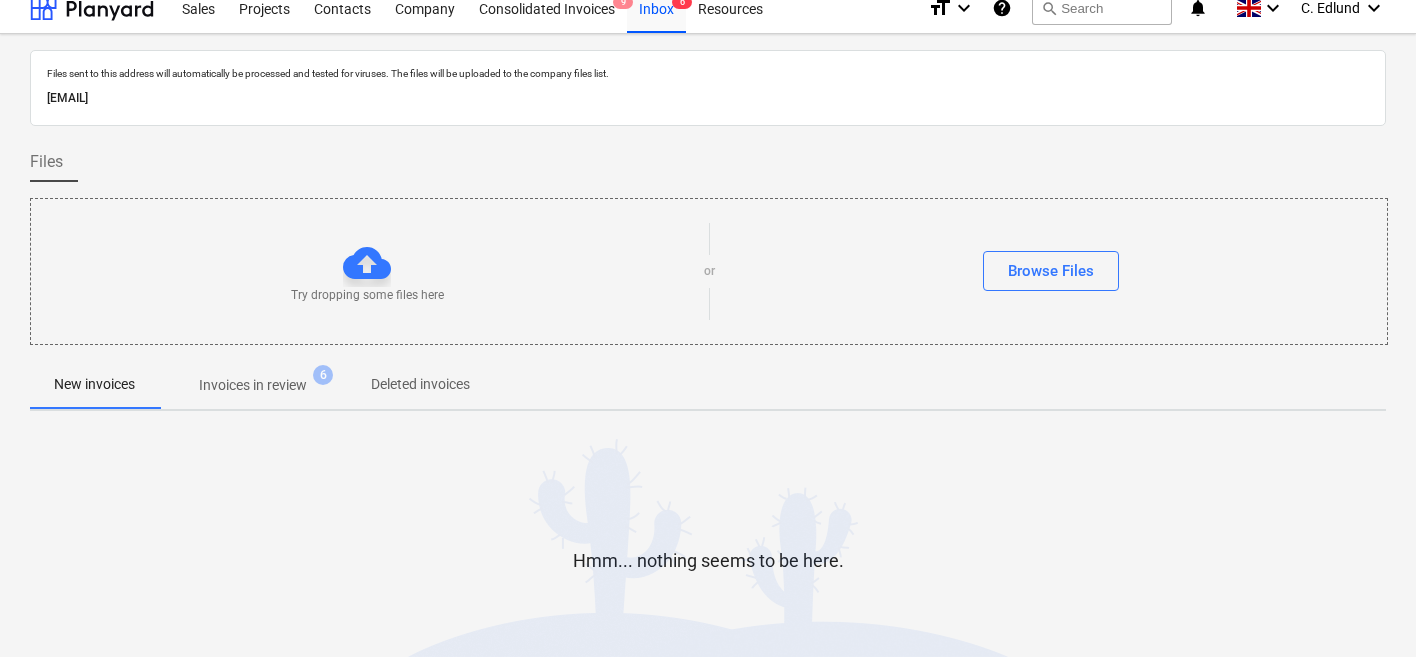 click on "Invoices in review 6" at bounding box center (253, 385) 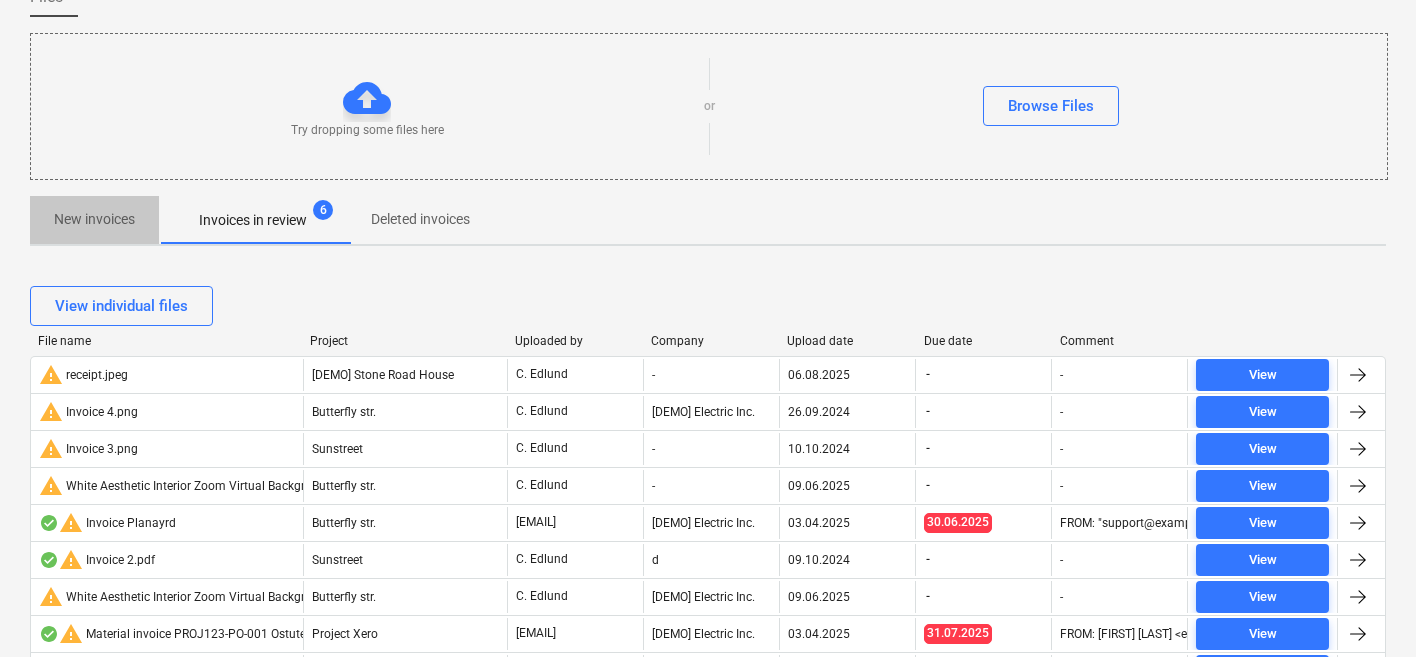 click on "New invoices" at bounding box center [94, 219] 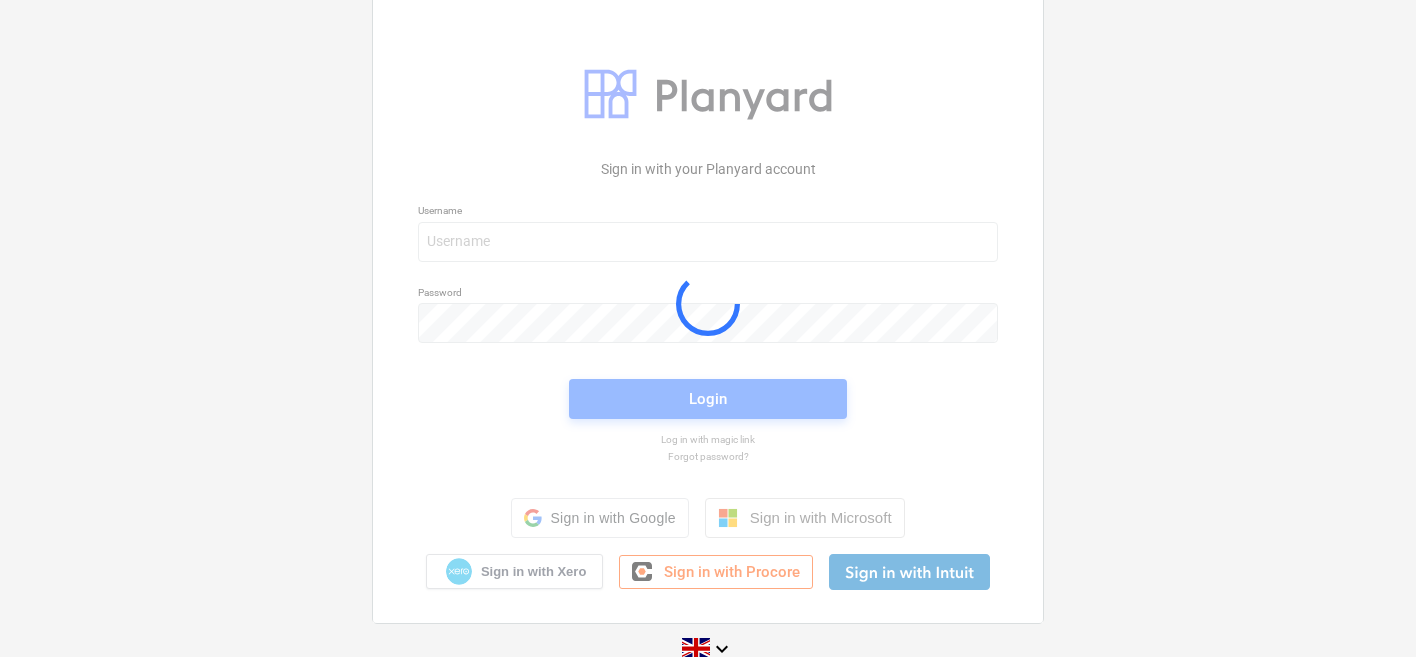 scroll, scrollTop: 32, scrollLeft: 0, axis: vertical 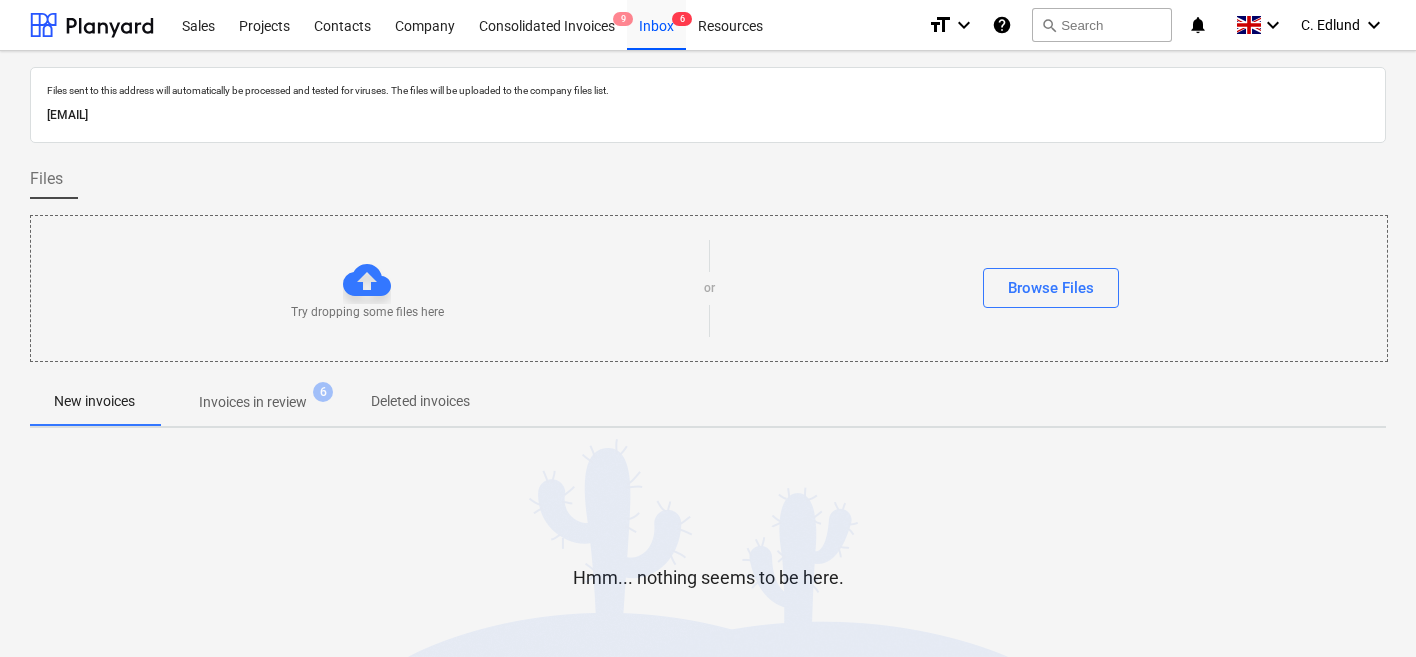 click on "Invoices in review" at bounding box center (253, 402) 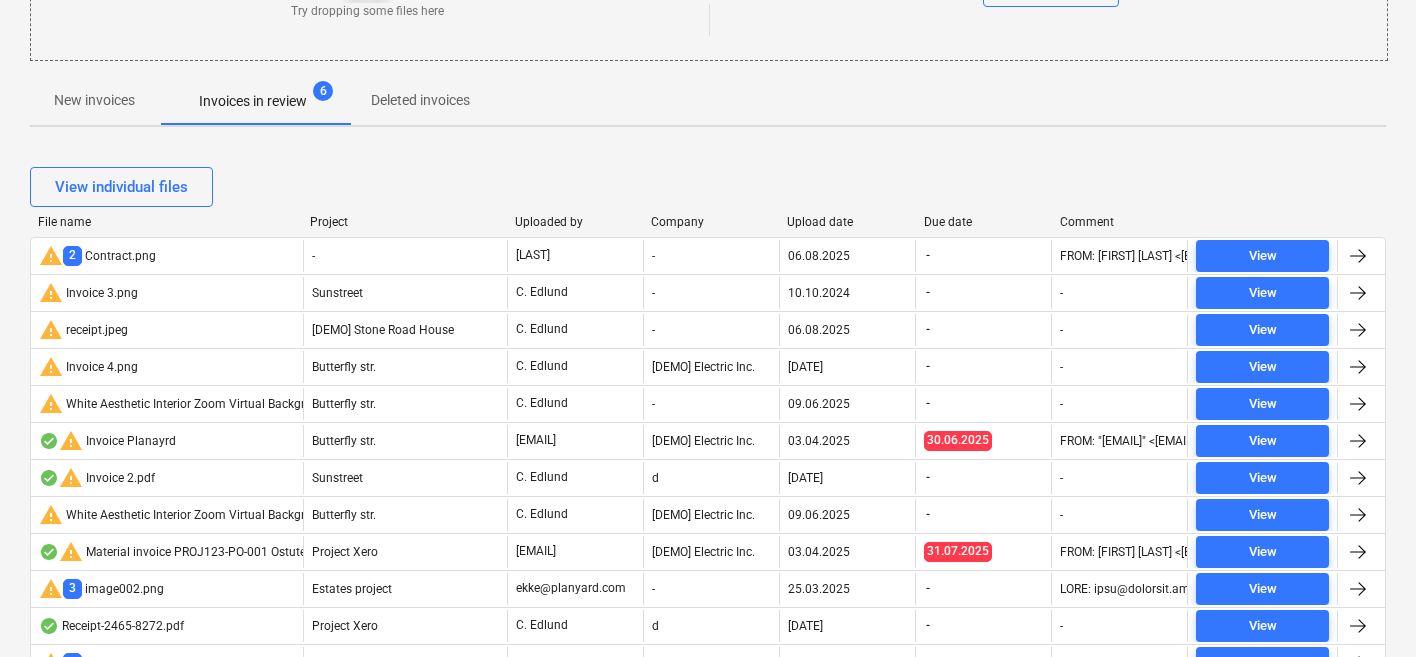 scroll, scrollTop: 318, scrollLeft: 0, axis: vertical 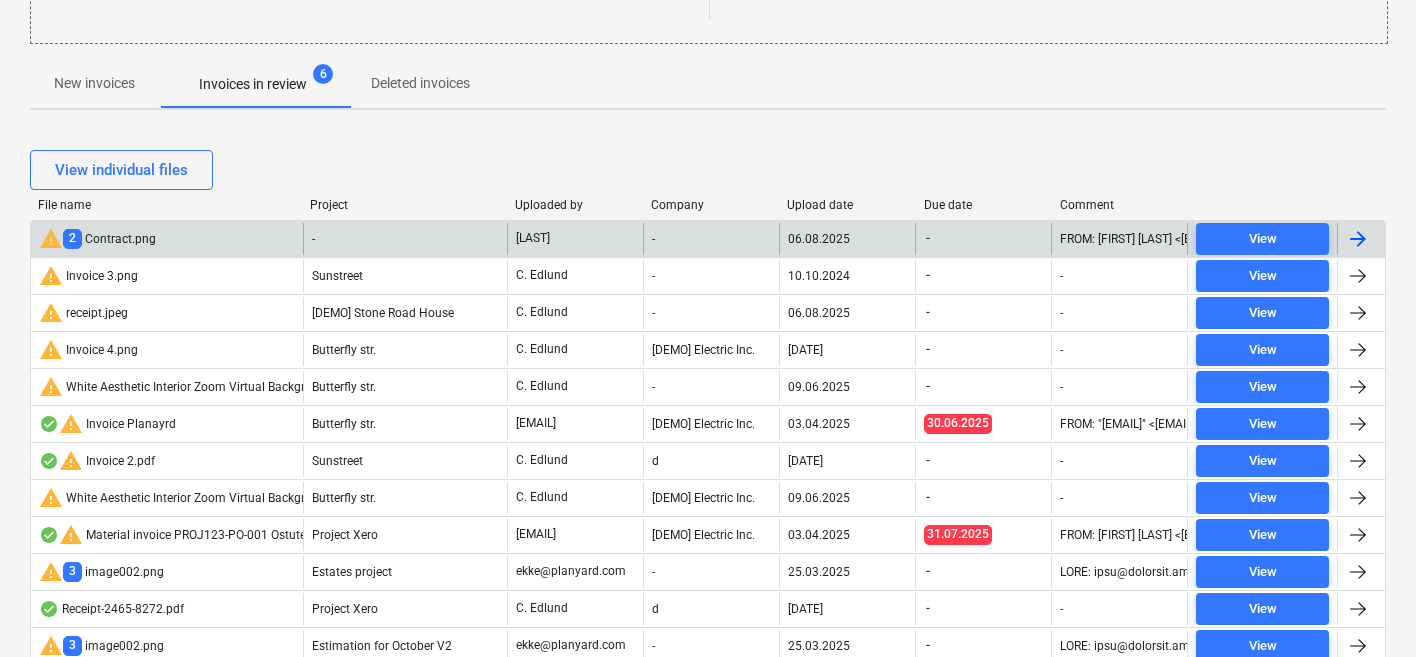 click on "warning   2     Contract.png" at bounding box center (167, 239) 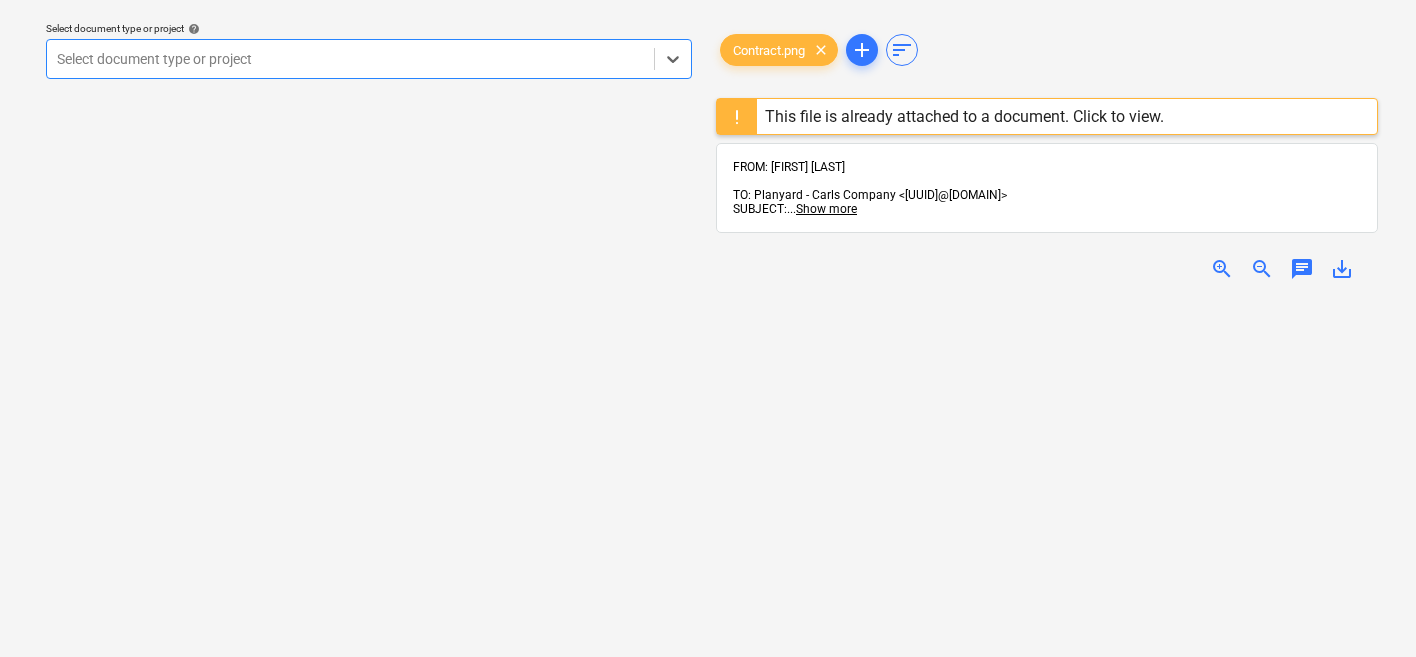 scroll, scrollTop: 0, scrollLeft: 0, axis: both 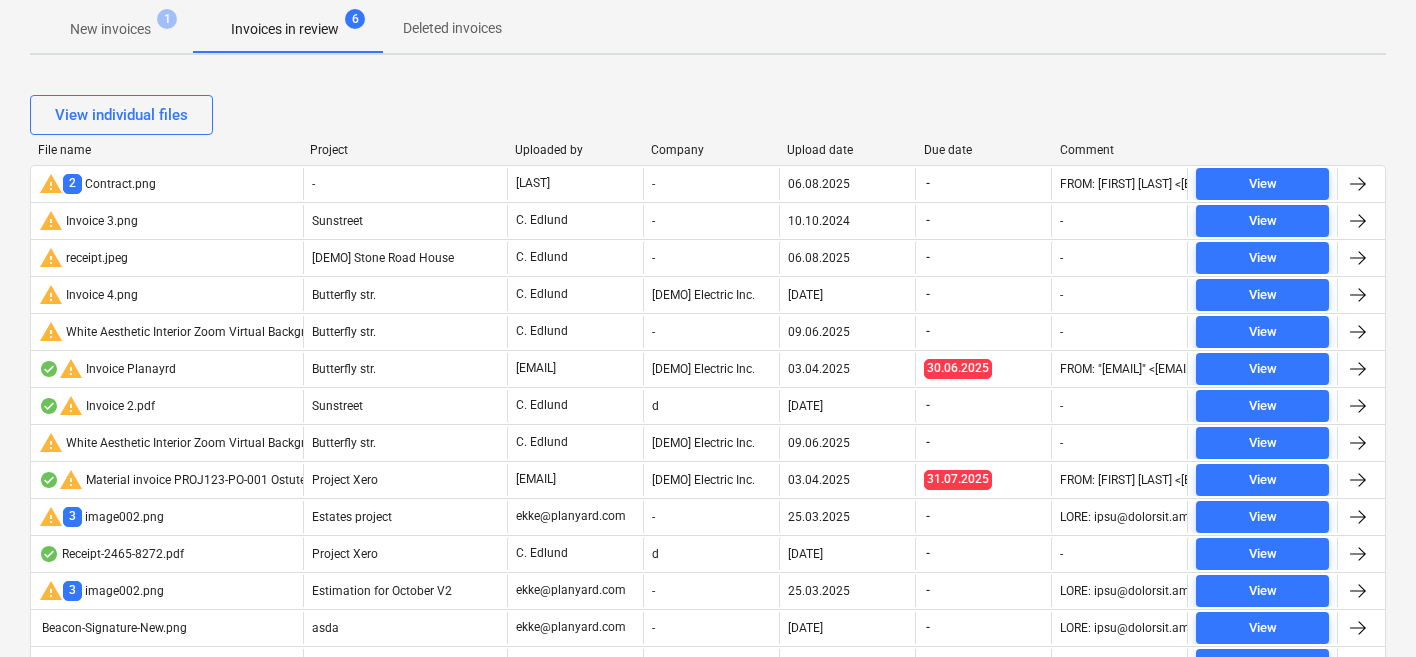click on "View individual files" at bounding box center [708, 115] 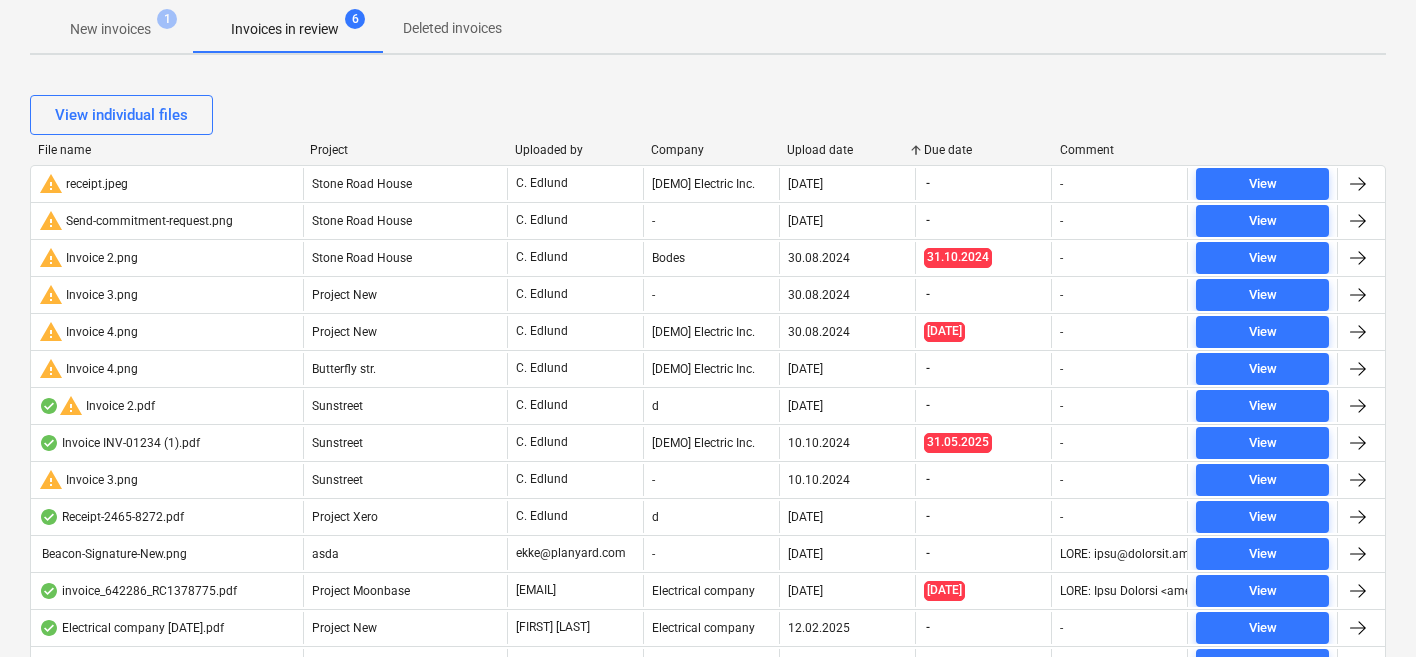 click on "Upload date" at bounding box center [847, 150] 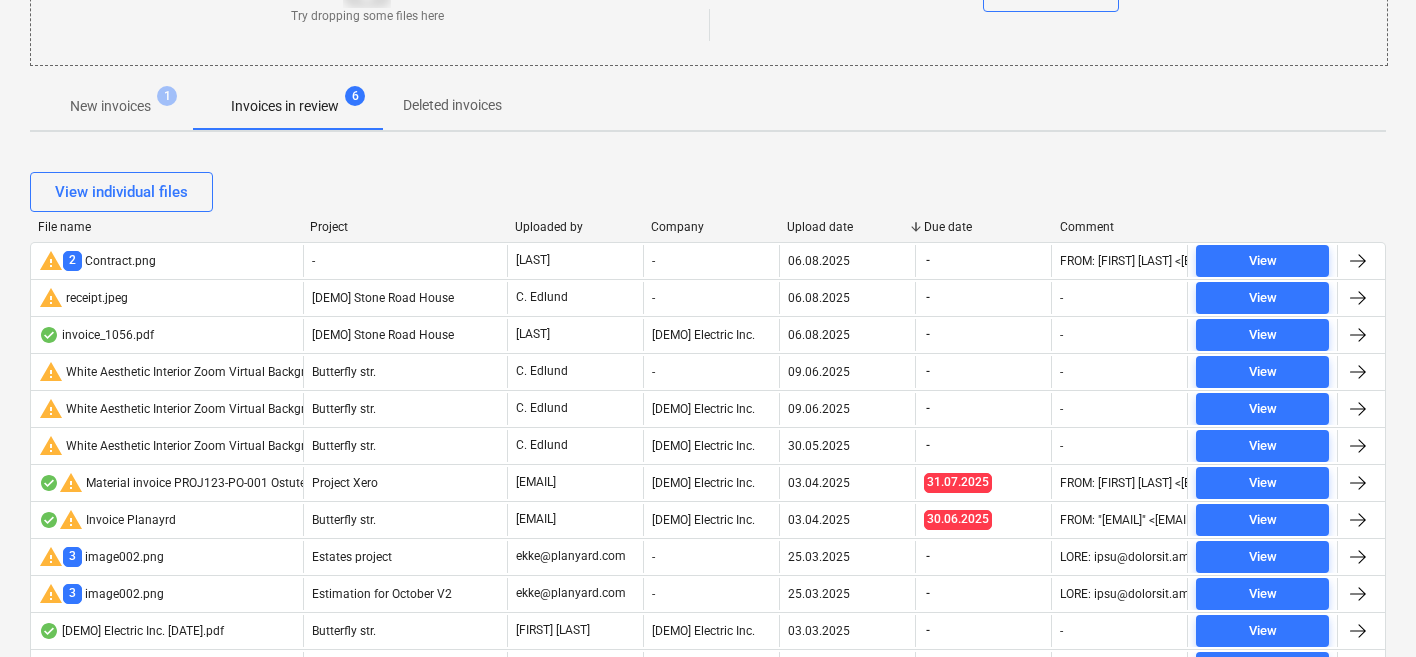 scroll, scrollTop: 276, scrollLeft: 0, axis: vertical 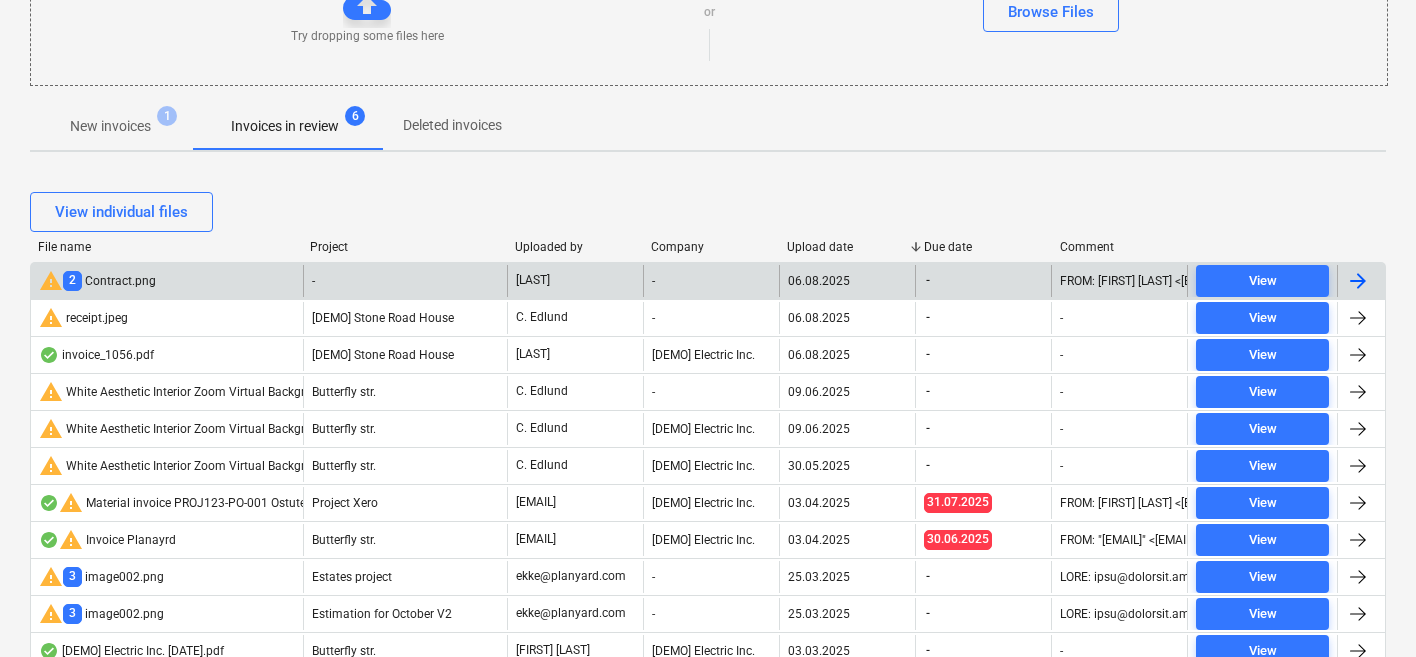 click on "[LAST]" at bounding box center (533, 280) 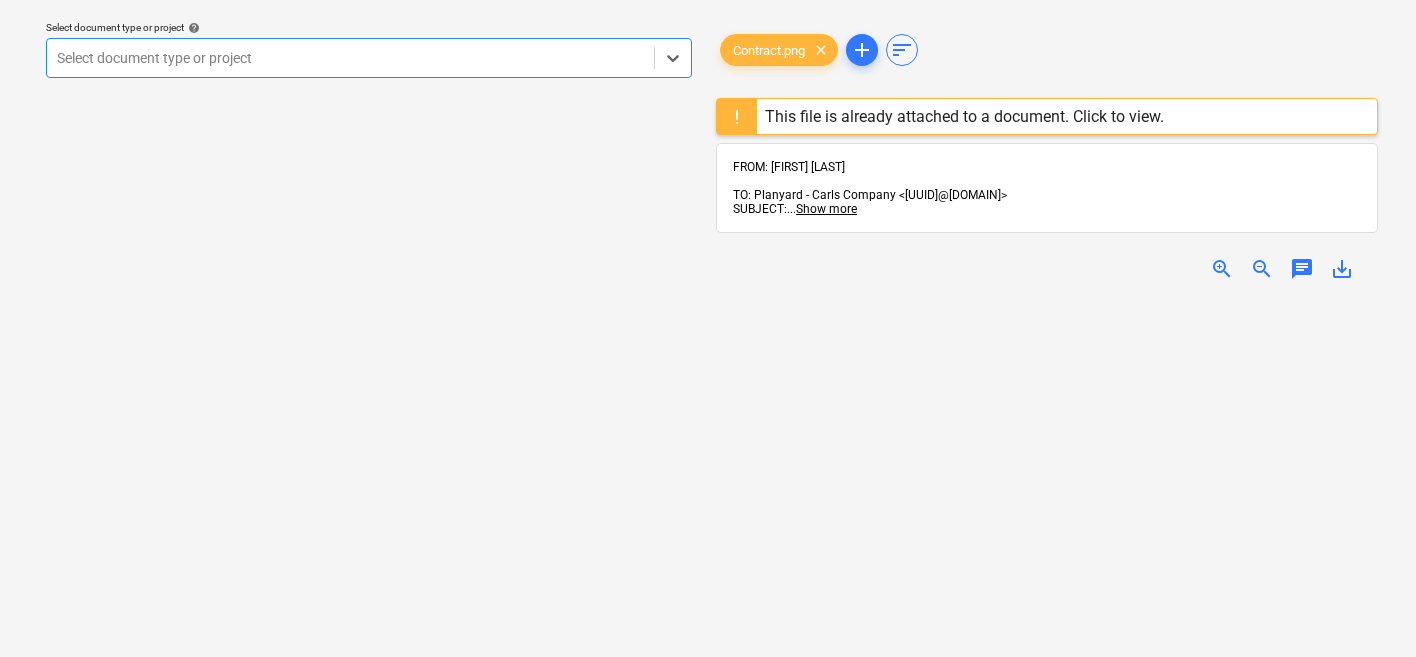 scroll, scrollTop: 61, scrollLeft: 0, axis: vertical 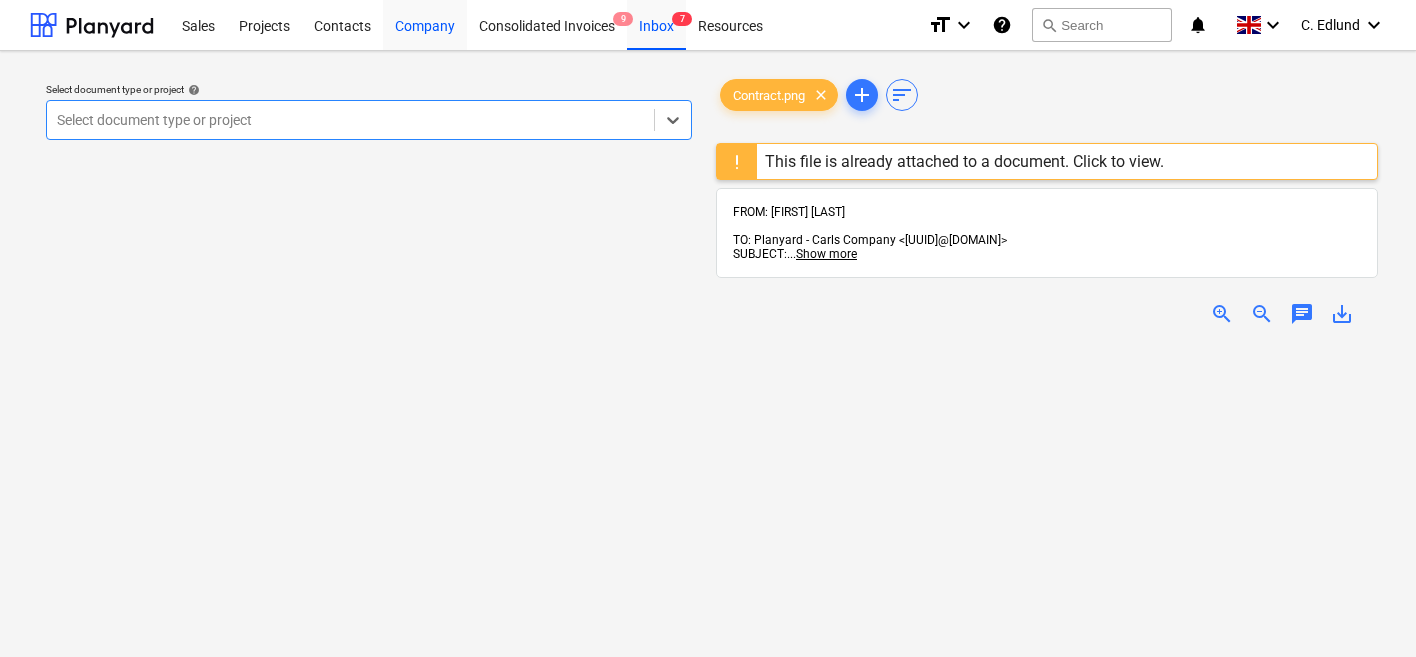 click on "Company" at bounding box center (425, 24) 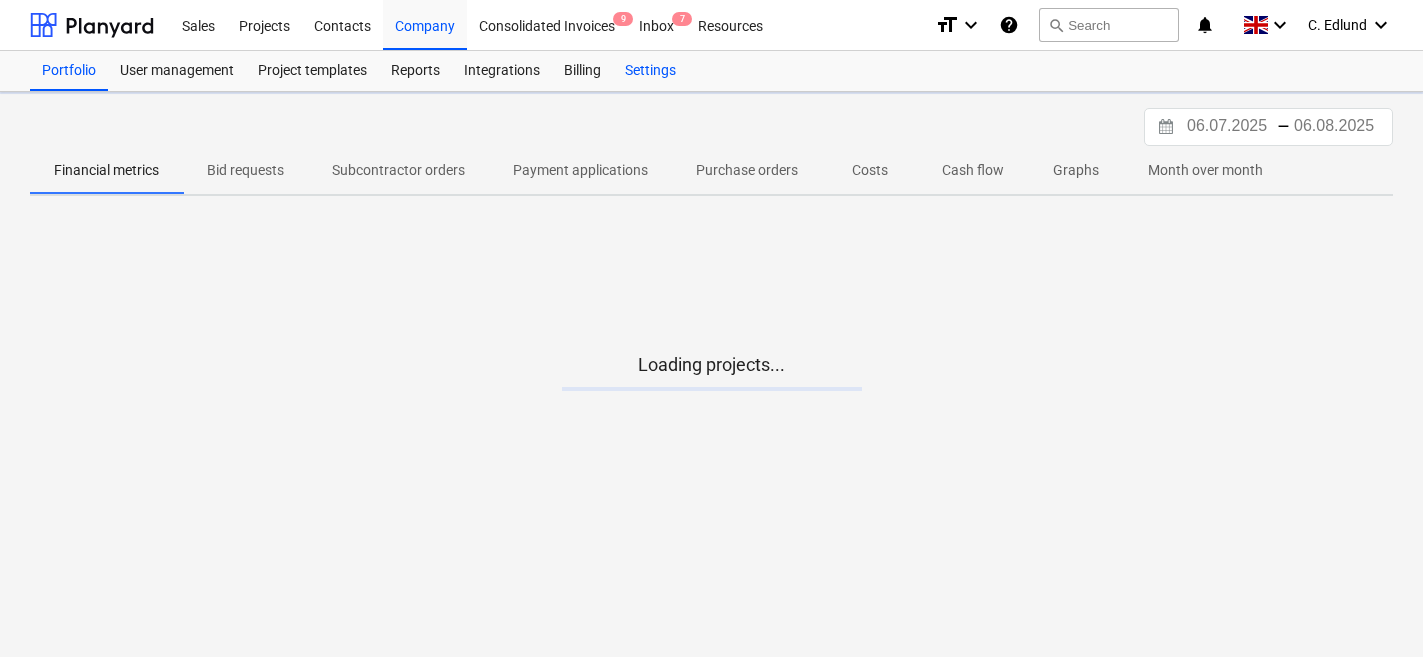 click on "Settings" at bounding box center [650, 71] 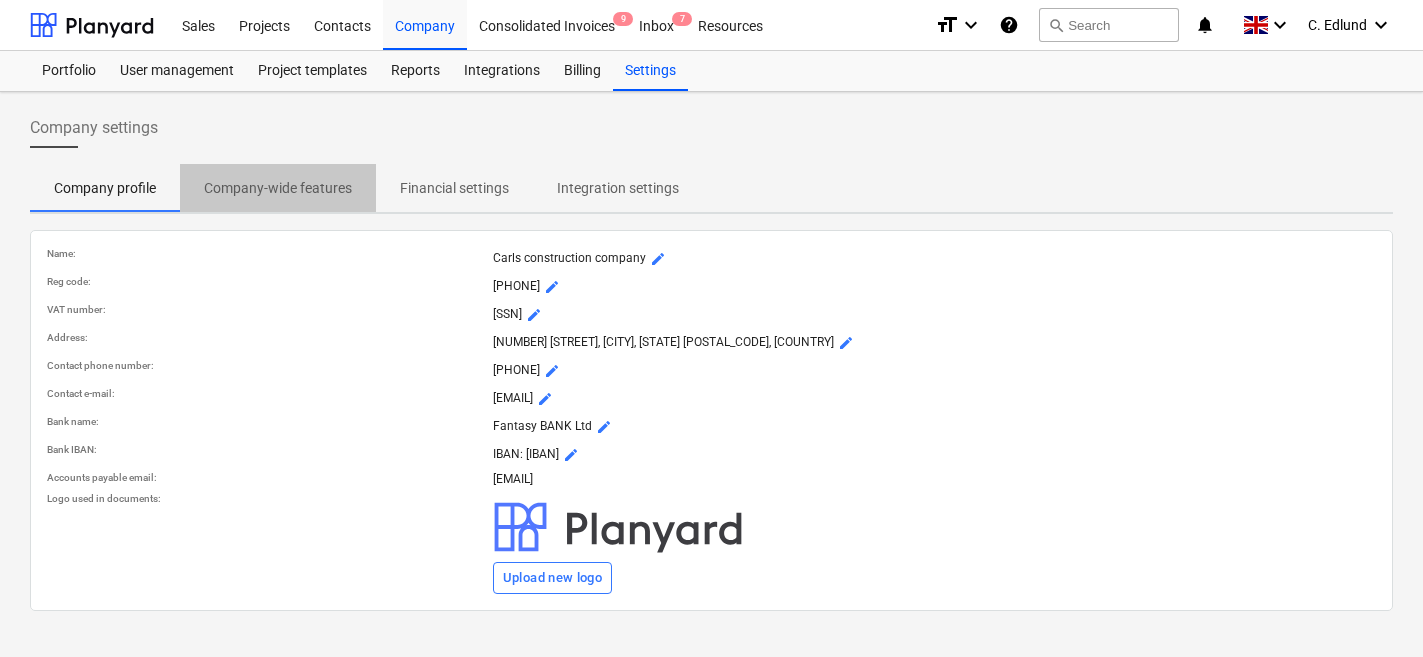 click on "Company-wide features" at bounding box center [278, 188] 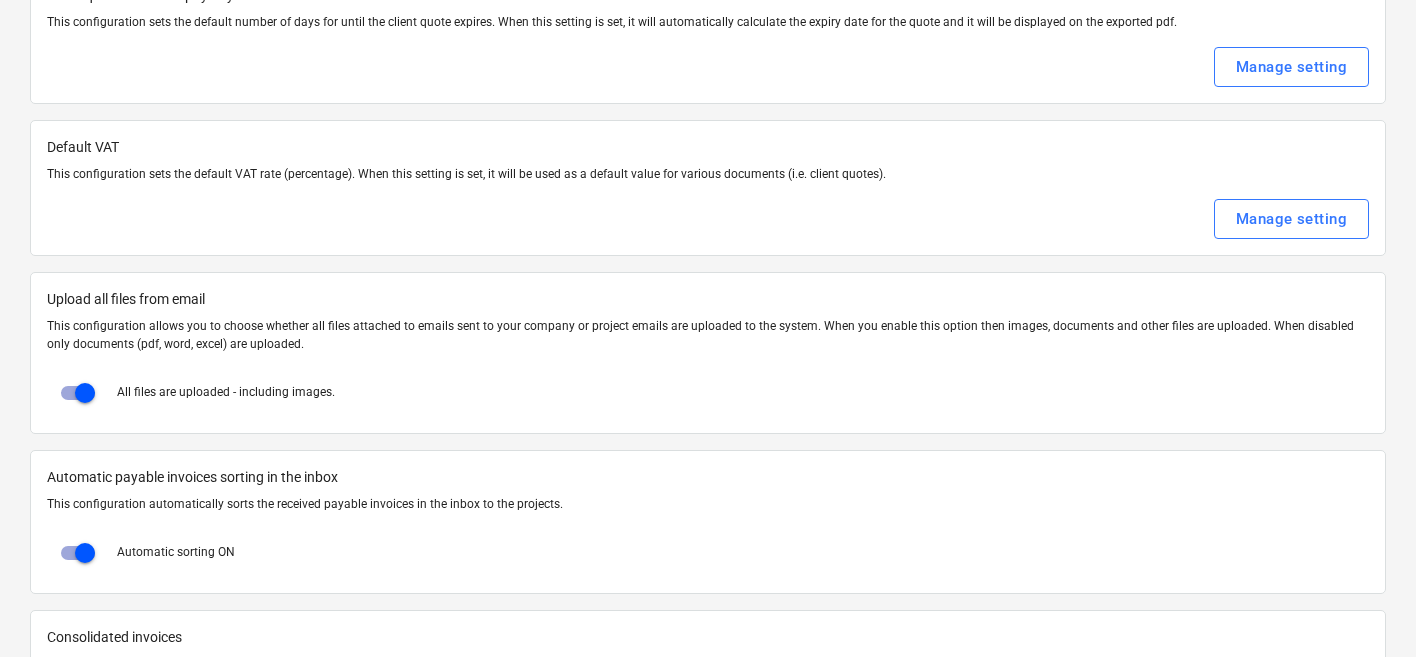 scroll, scrollTop: 995, scrollLeft: 0, axis: vertical 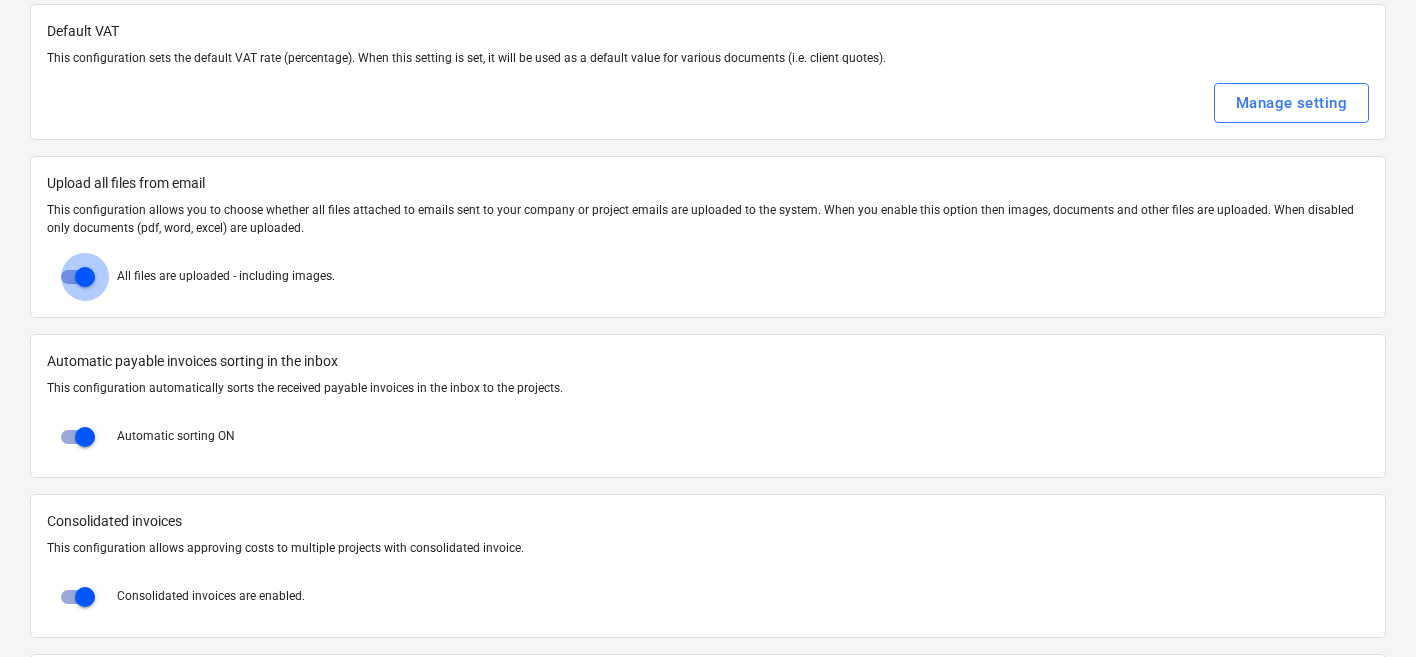 click at bounding box center (85, 277) 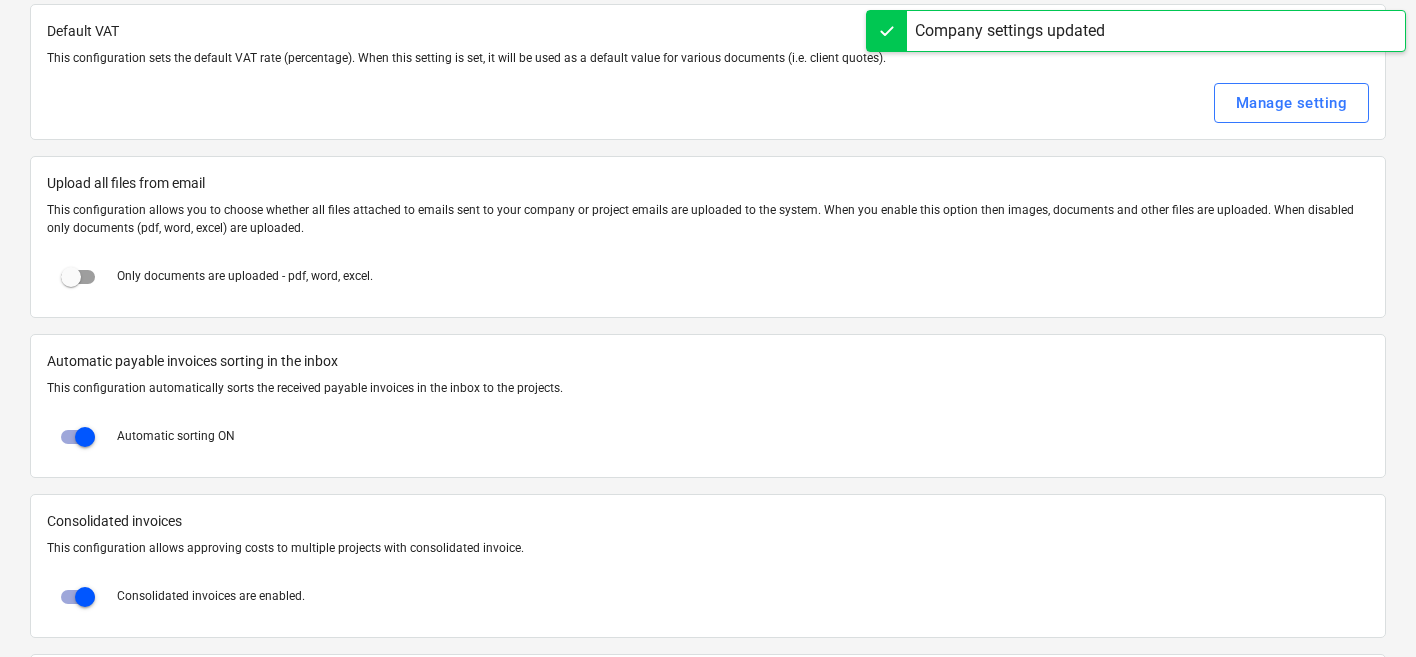 click on "Automatic payable invoices sorting in the inbox This configuration automatically sorts the received payable invoices in the inbox to the projects. Automatic sorting ON" at bounding box center [708, 406] 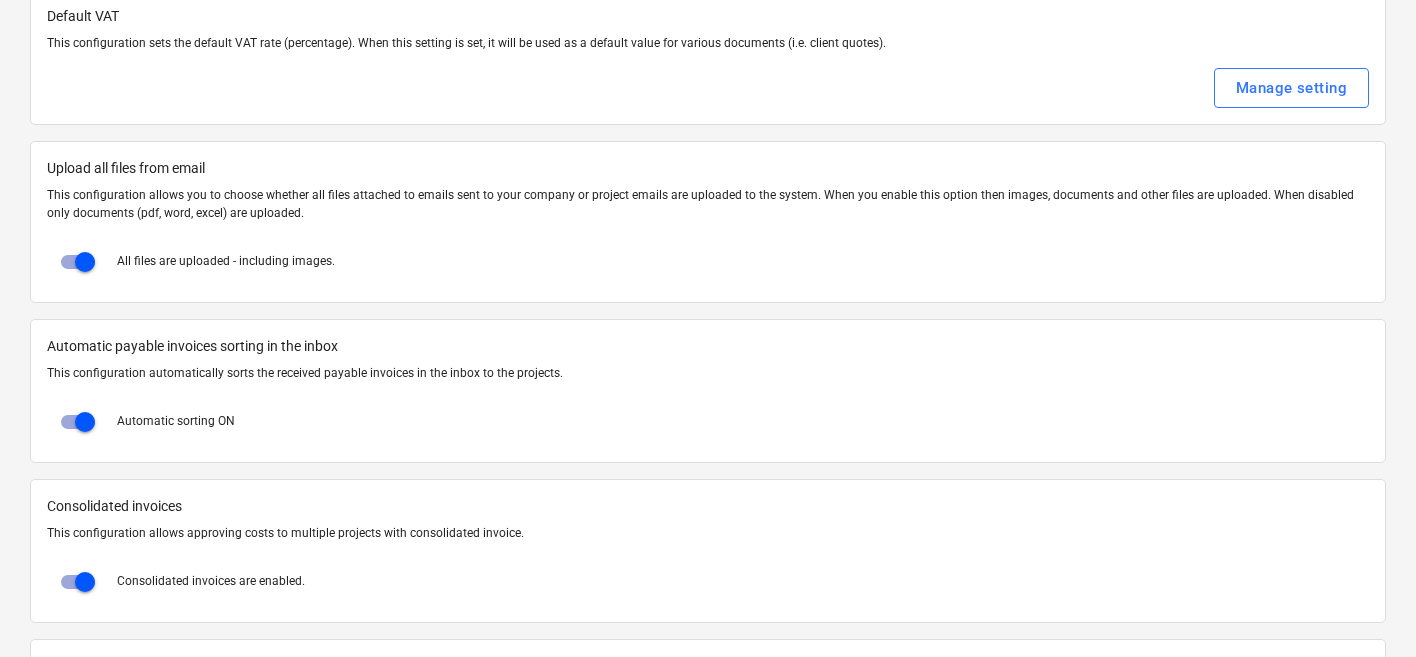 scroll, scrollTop: 1057, scrollLeft: 0, axis: vertical 